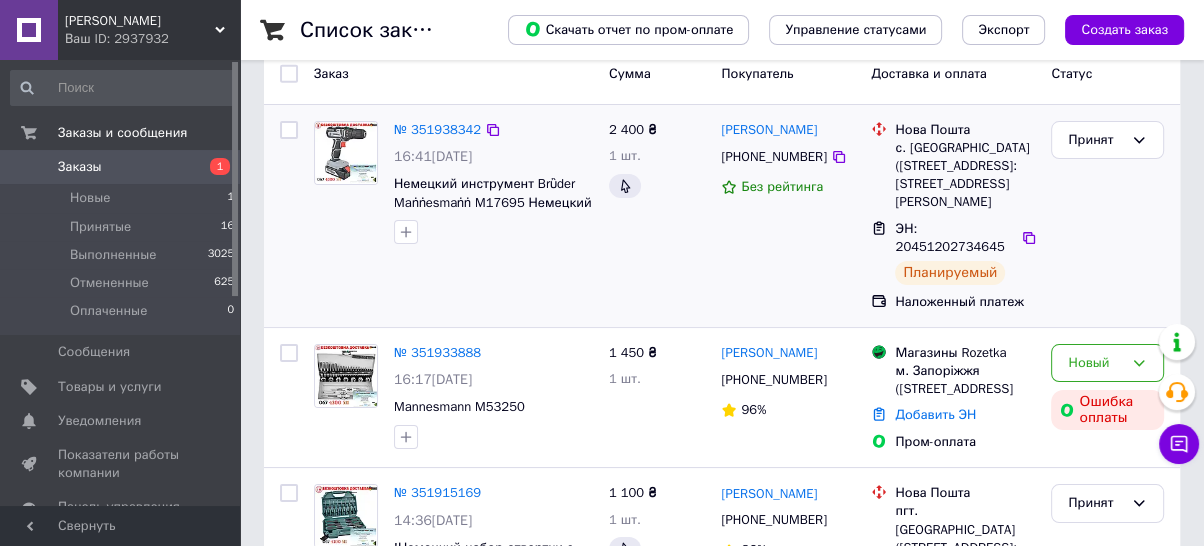 scroll, scrollTop: 222, scrollLeft: 0, axis: vertical 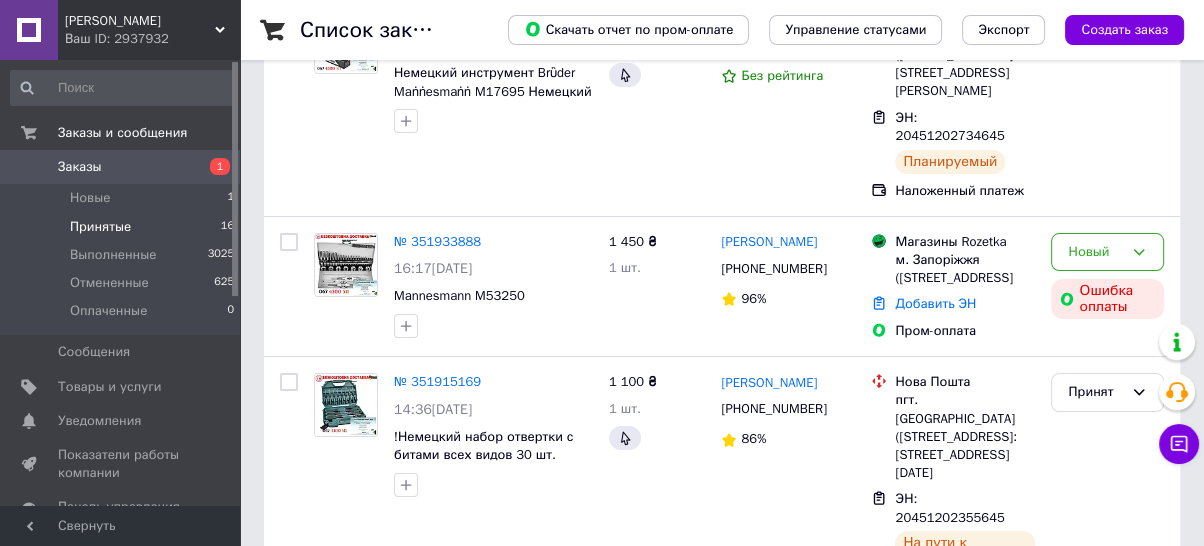 click on "Принятые 16" at bounding box center (123, 227) 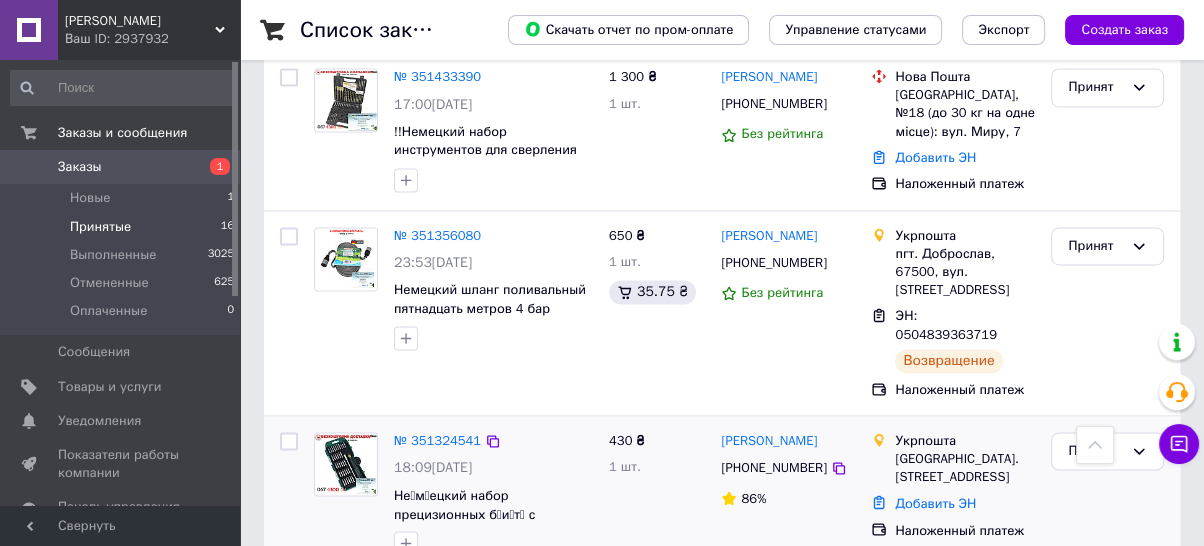 scroll, scrollTop: 2883, scrollLeft: 0, axis: vertical 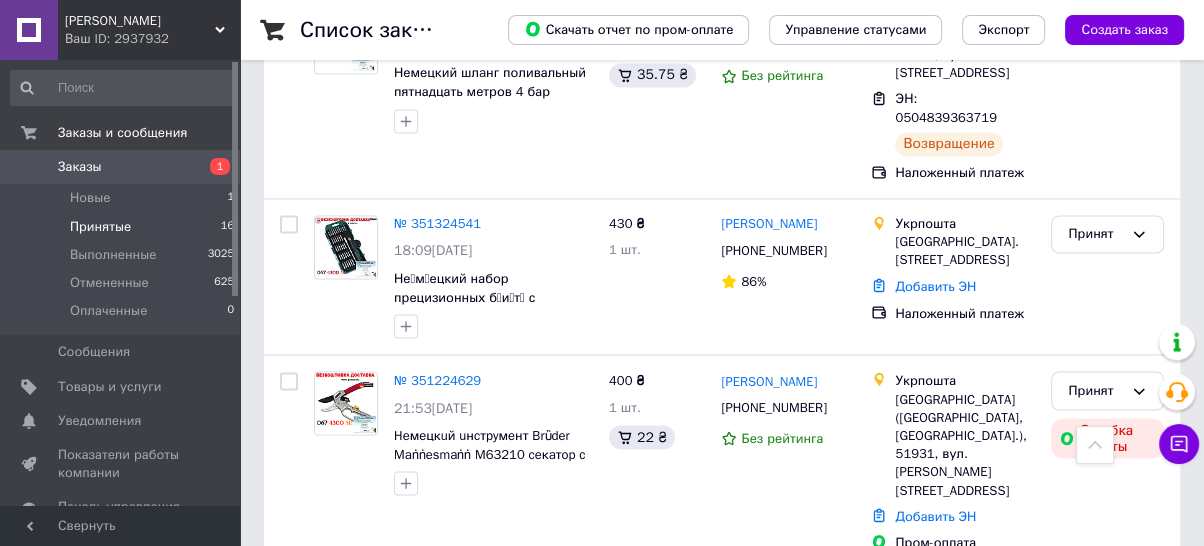click 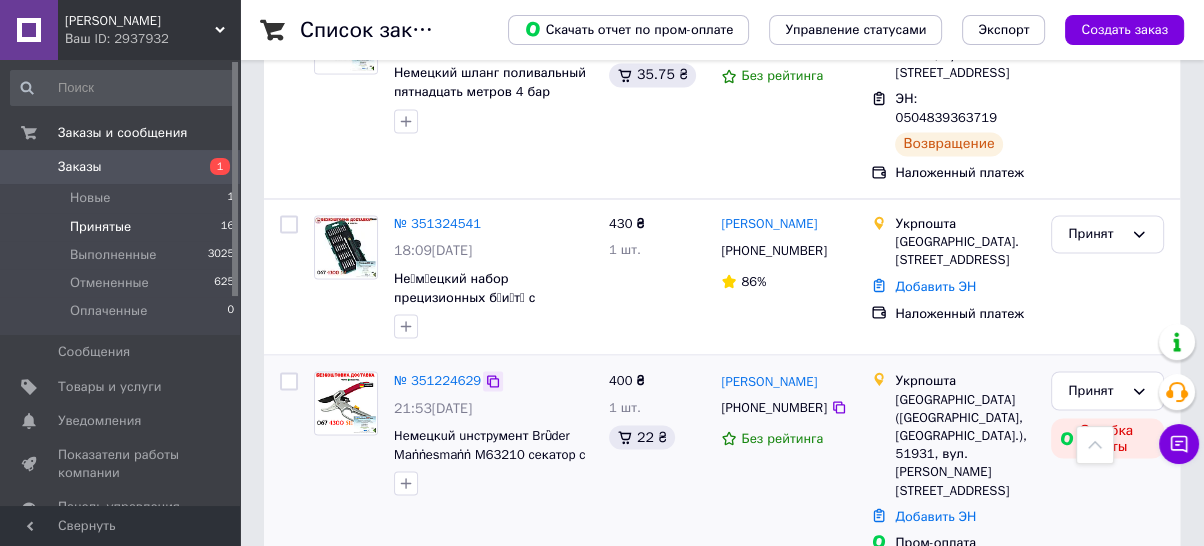 click 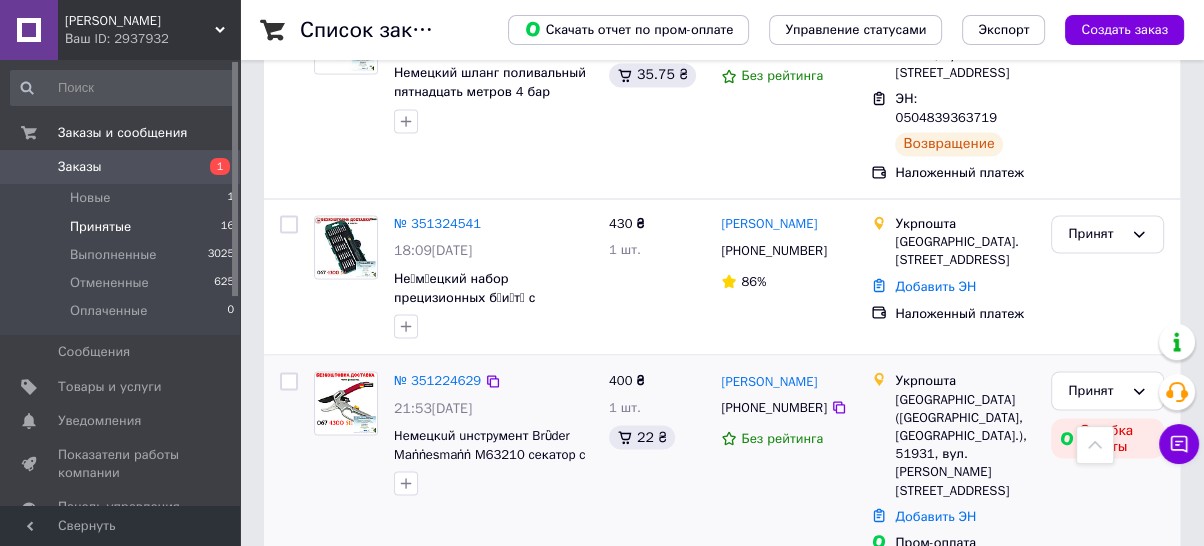 click on "№ 351224629 21:53[DATE] Heмeцкuй uнcтpyмeнт Brὒder Maṅṅesmaṅṅ M63210 ceкaтop c xpaпoвым мexaнuзмoм" at bounding box center (453, 461) 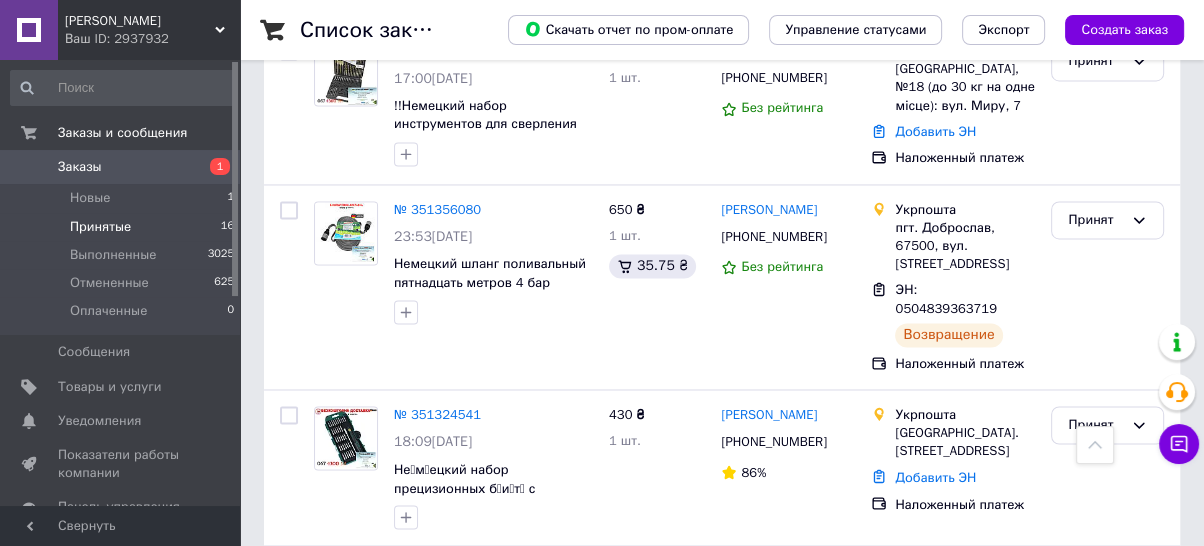 scroll, scrollTop: 2660, scrollLeft: 0, axis: vertical 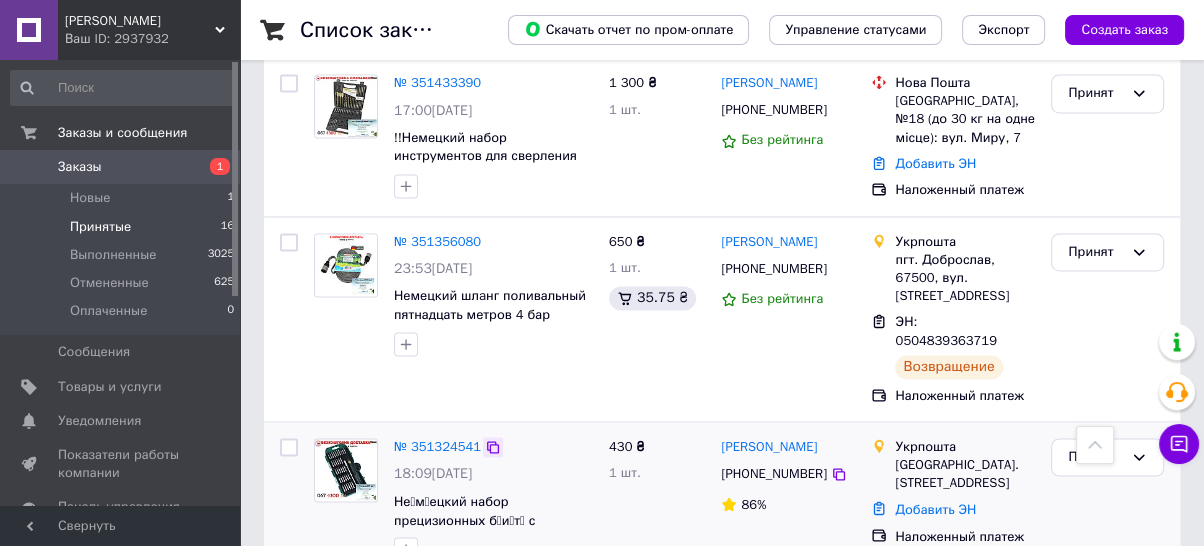 click 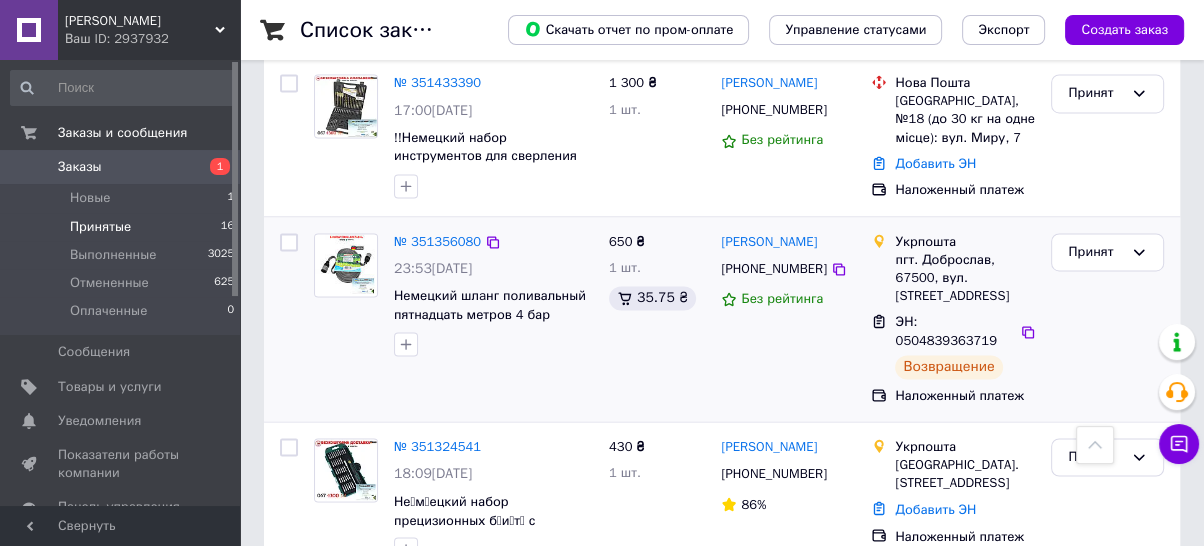 click at bounding box center (346, 295) 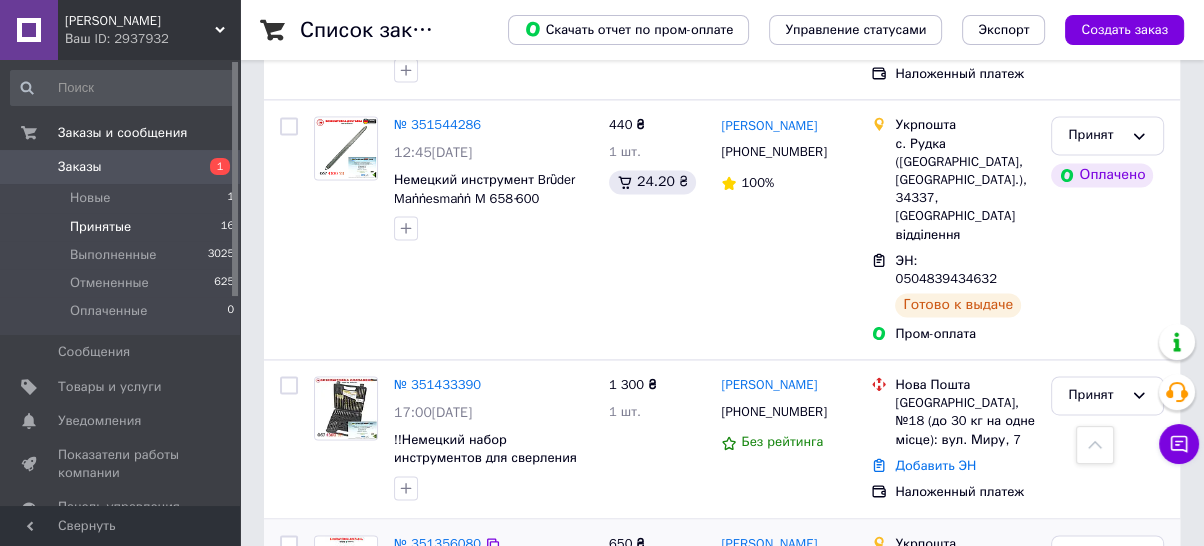 scroll, scrollTop: 2327, scrollLeft: 0, axis: vertical 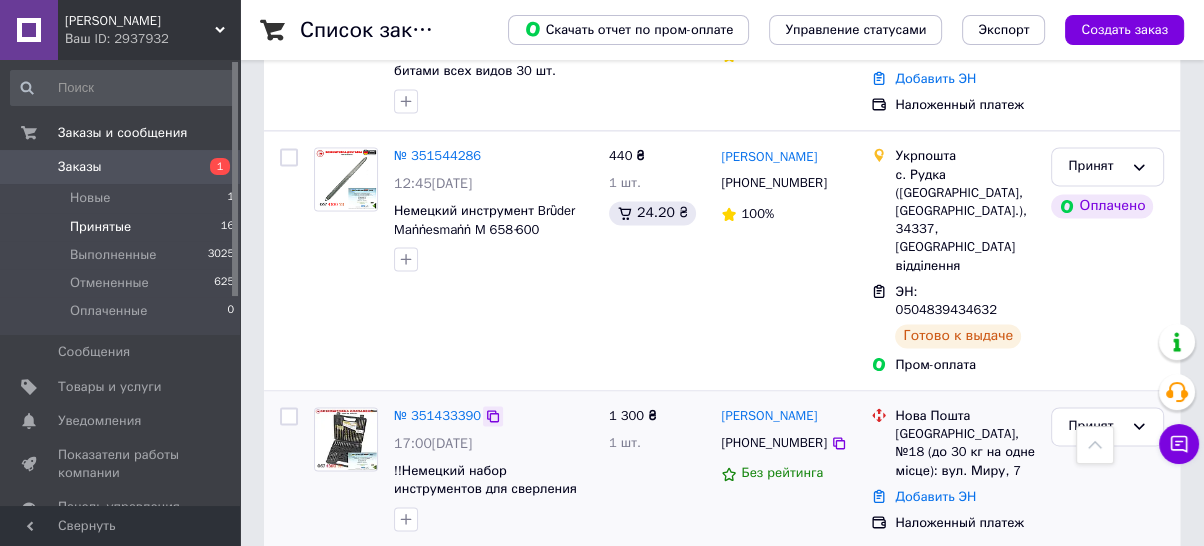click 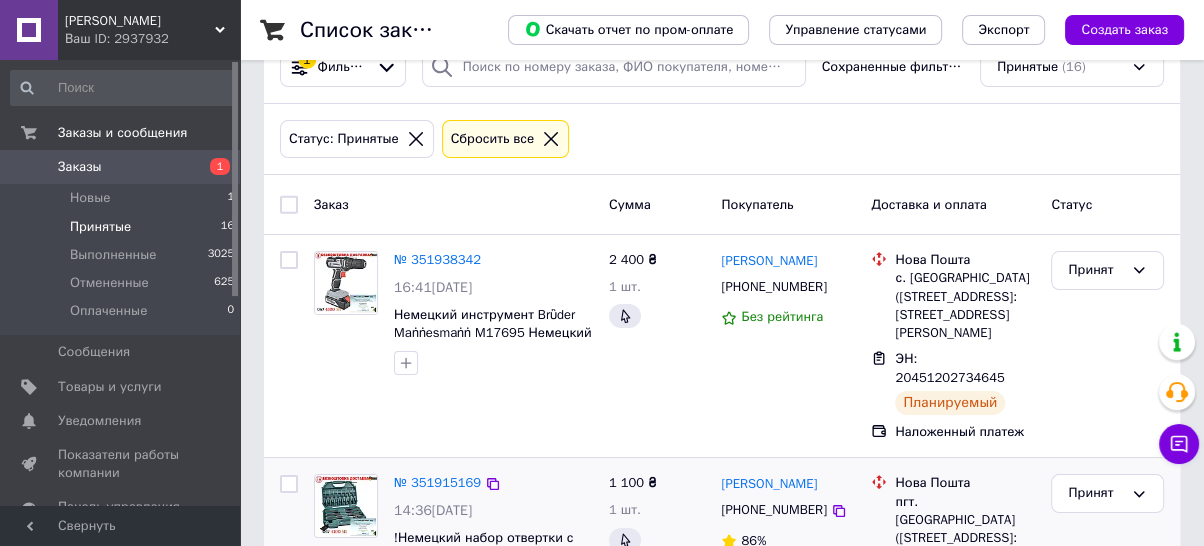 scroll, scrollTop: 0, scrollLeft: 0, axis: both 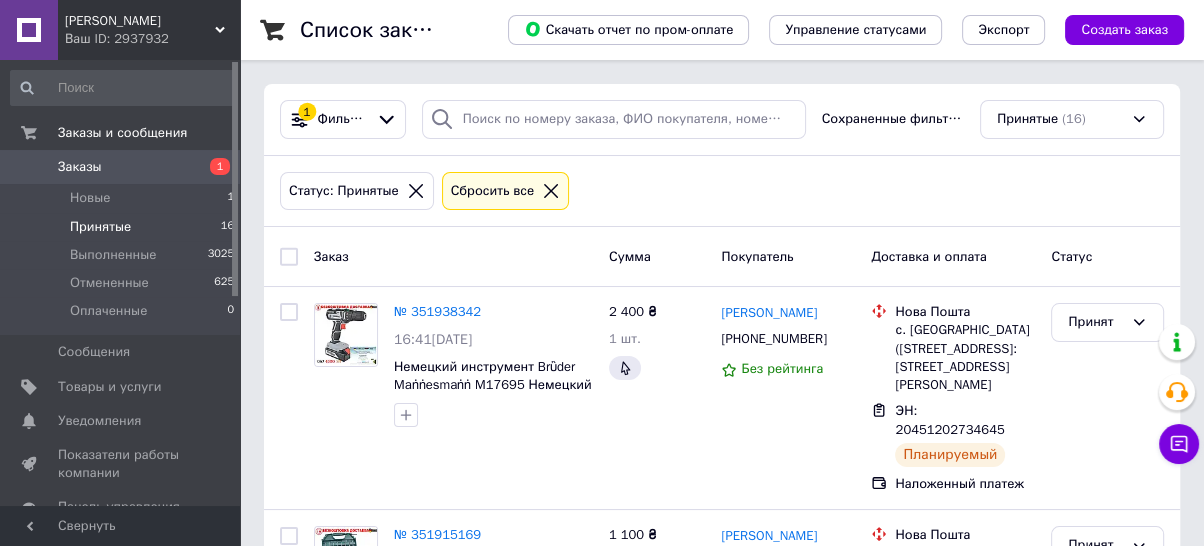 click 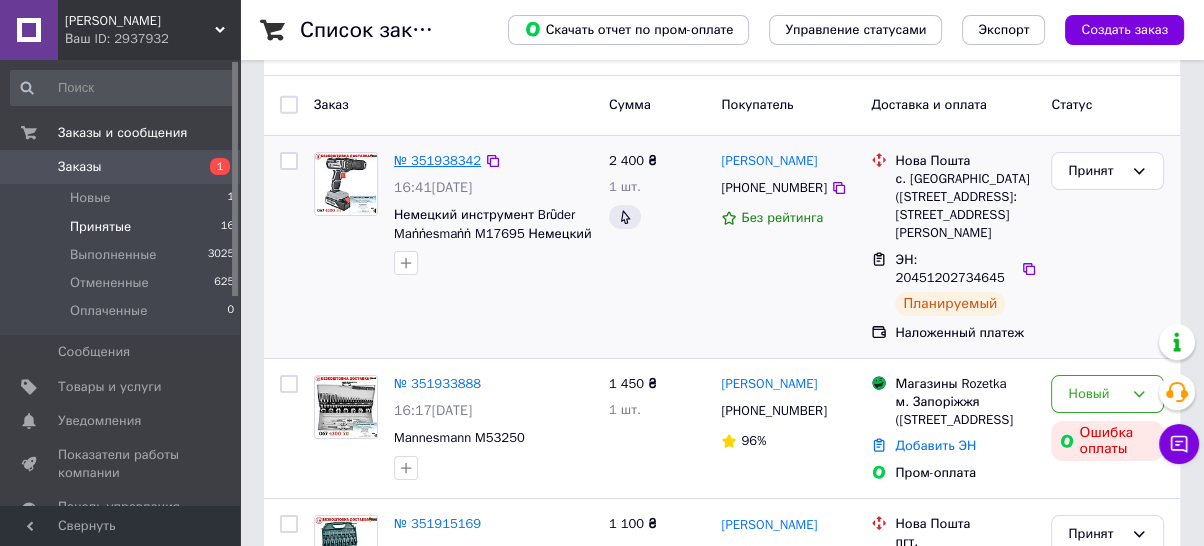 scroll, scrollTop: 111, scrollLeft: 0, axis: vertical 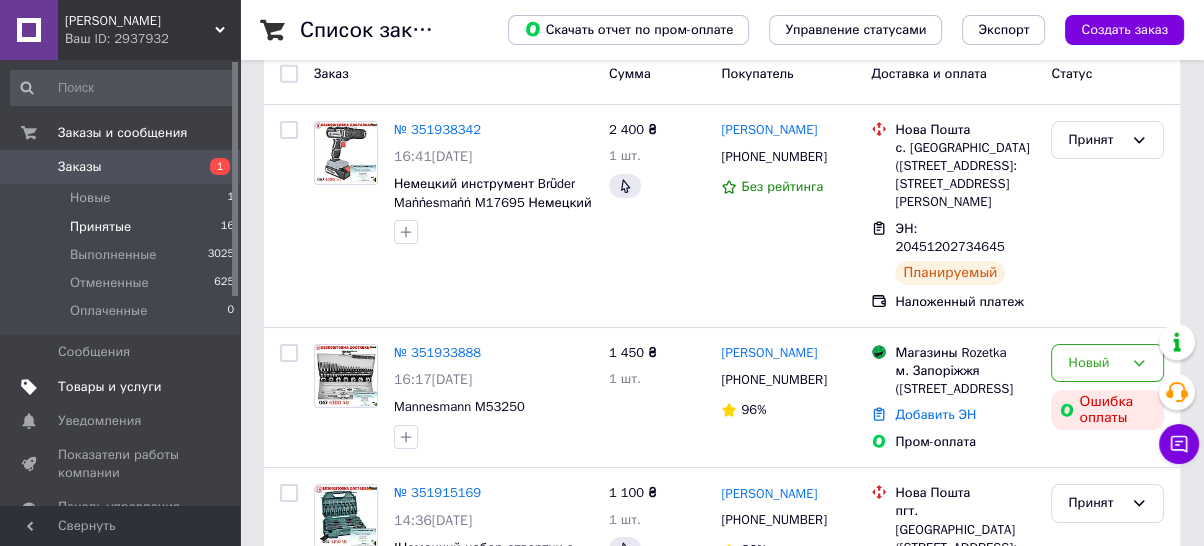 click on "Товары и услуги" at bounding box center (110, 387) 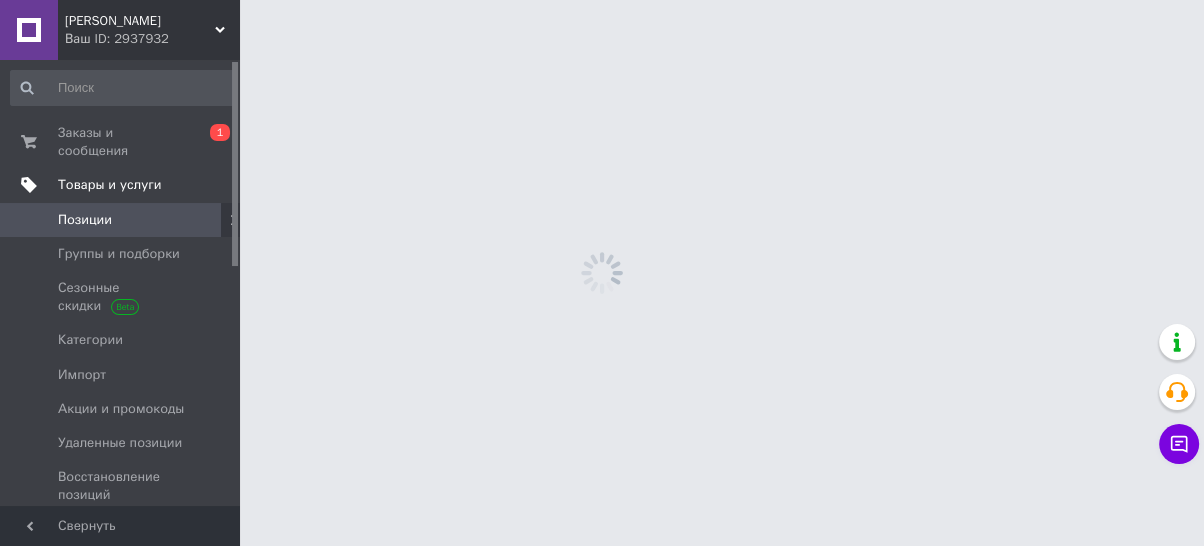 scroll, scrollTop: 0, scrollLeft: 0, axis: both 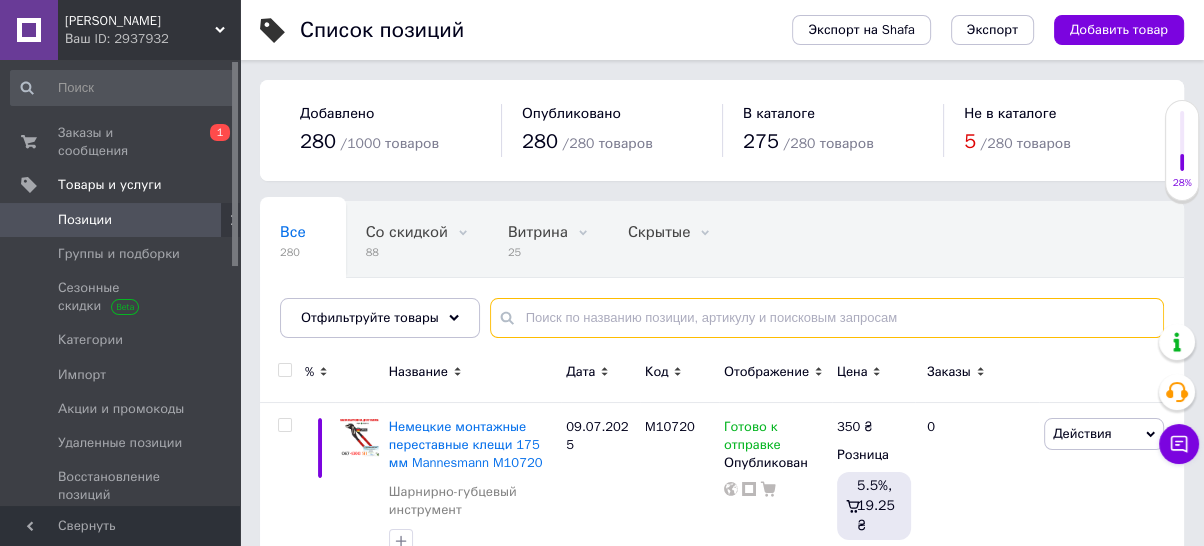 click at bounding box center [827, 318] 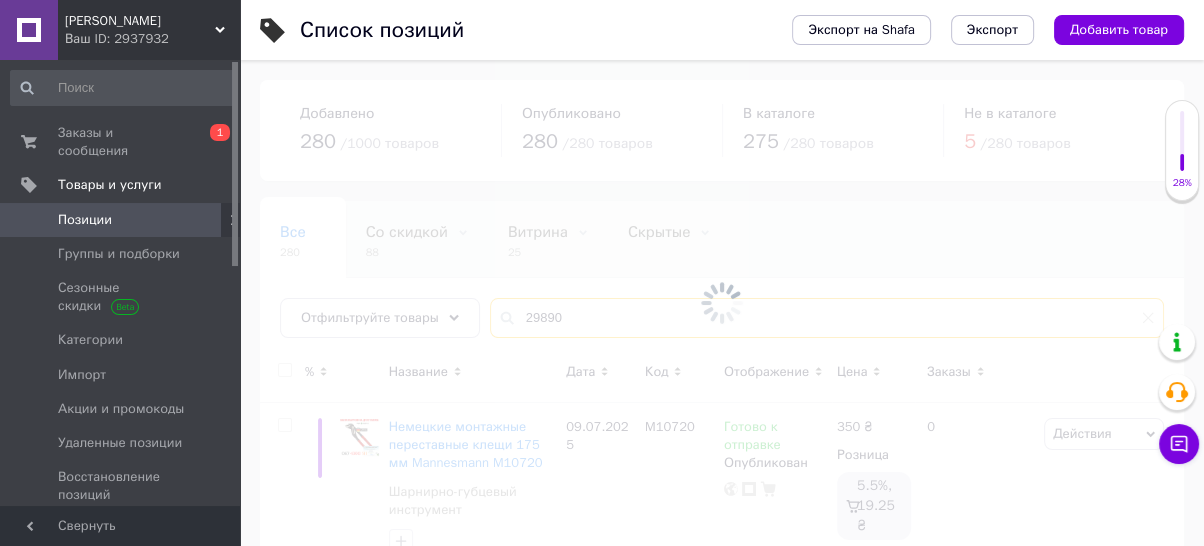 type on "29890" 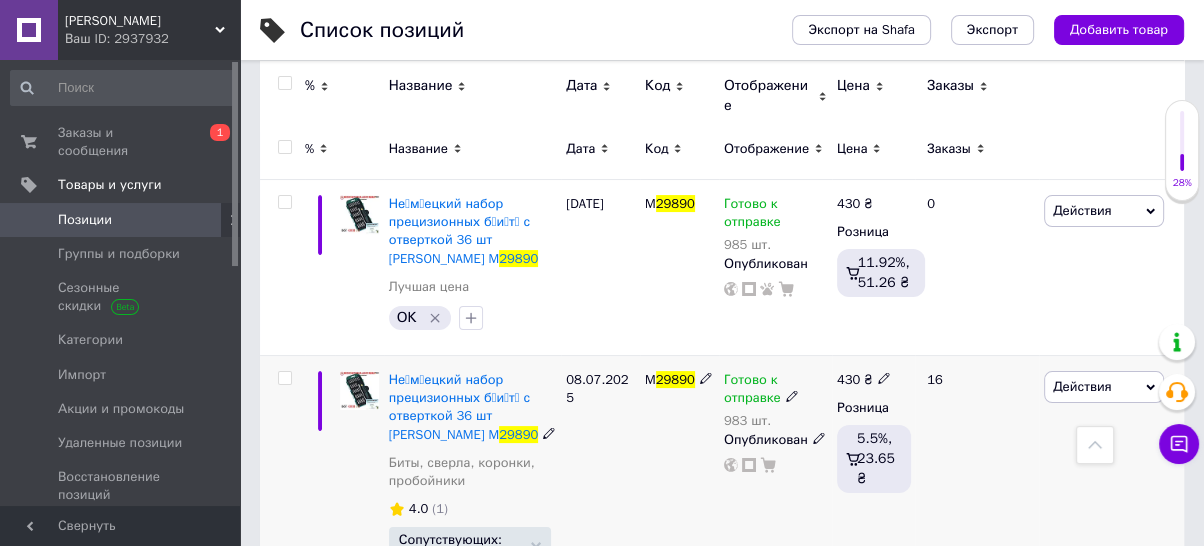 scroll, scrollTop: 194, scrollLeft: 0, axis: vertical 